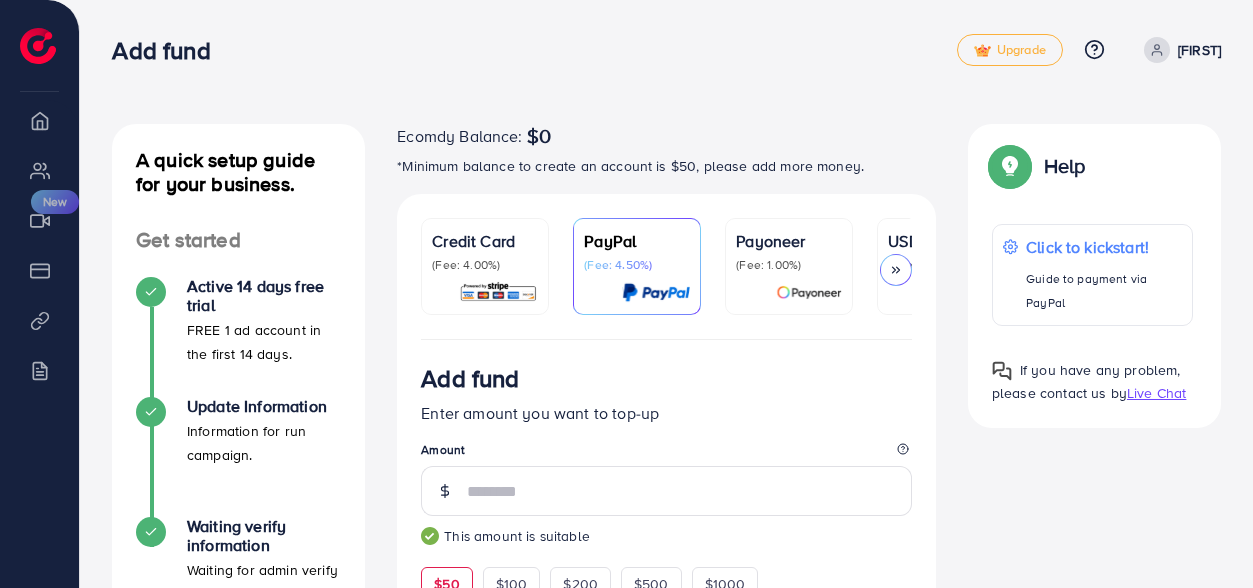 scroll, scrollTop: 122, scrollLeft: 0, axis: vertical 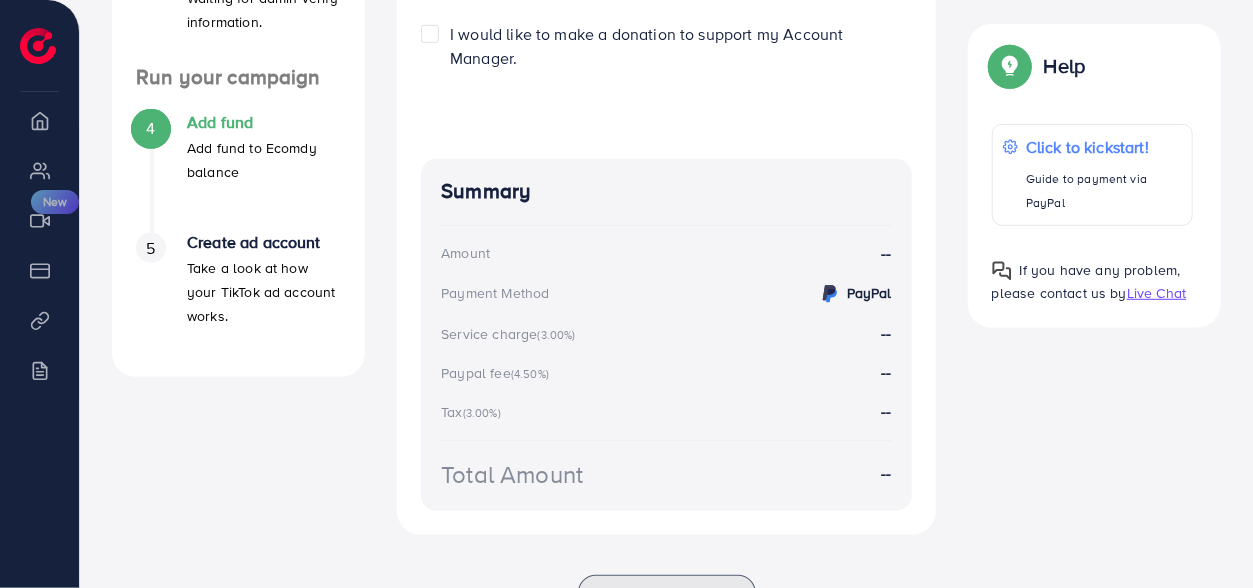 click on "Summary   Amount   --   Payment Method   PayPal   Service charge   (3.00%)   --   Paypal fee   (4.50%)   --   Tax   (3.00%)   --   Total Amount   --" at bounding box center (666, 335) 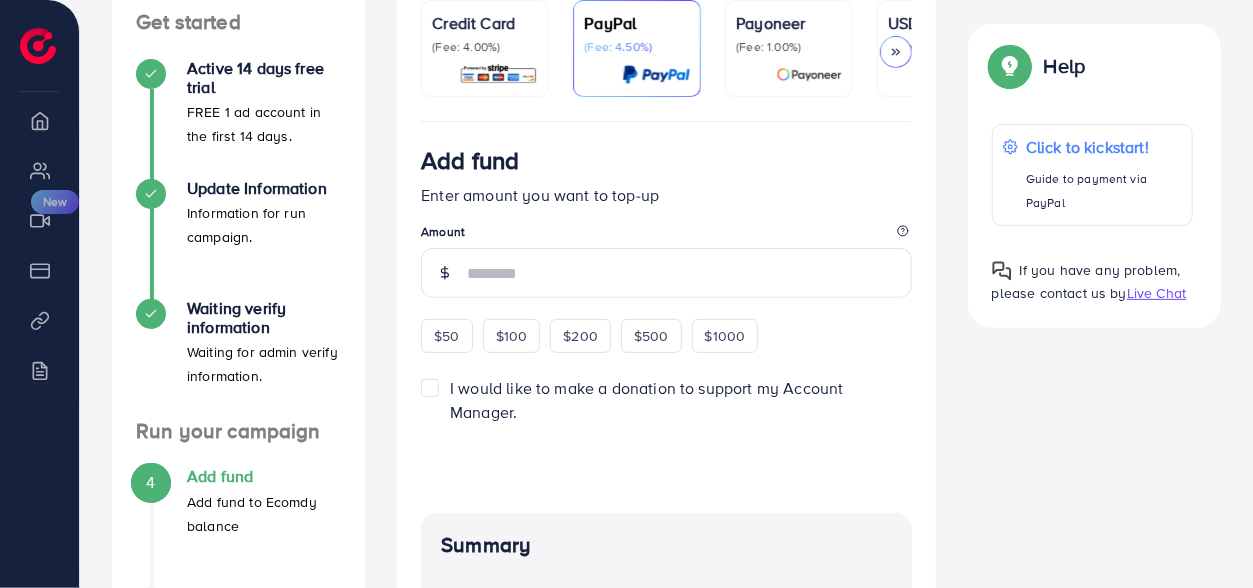 scroll, scrollTop: 216, scrollLeft: 0, axis: vertical 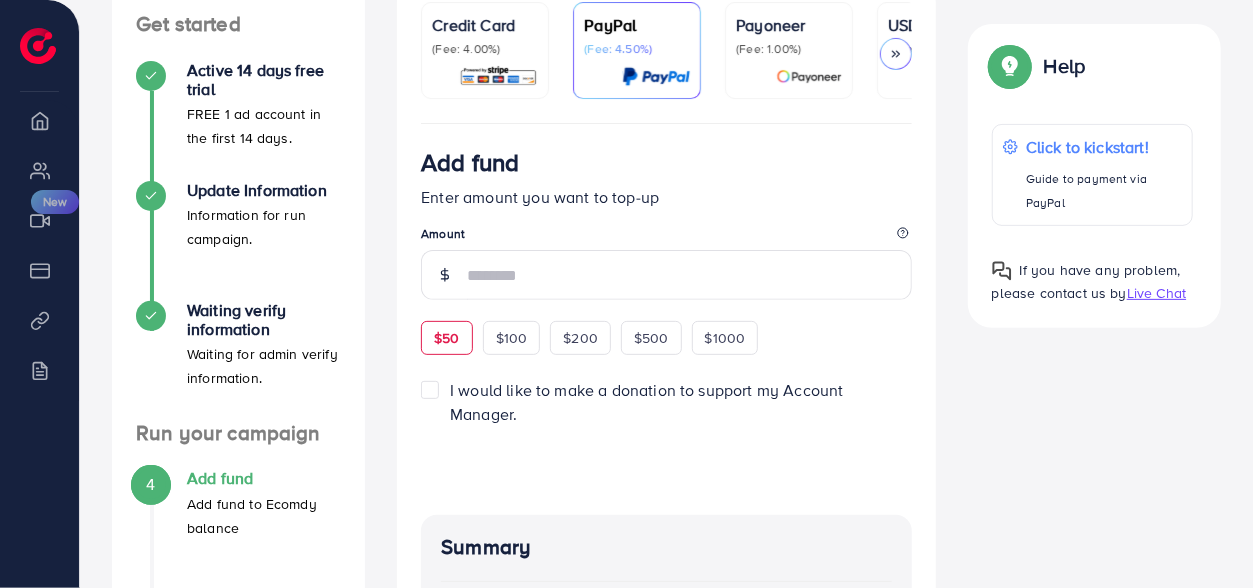 click on "$50" at bounding box center (446, 338) 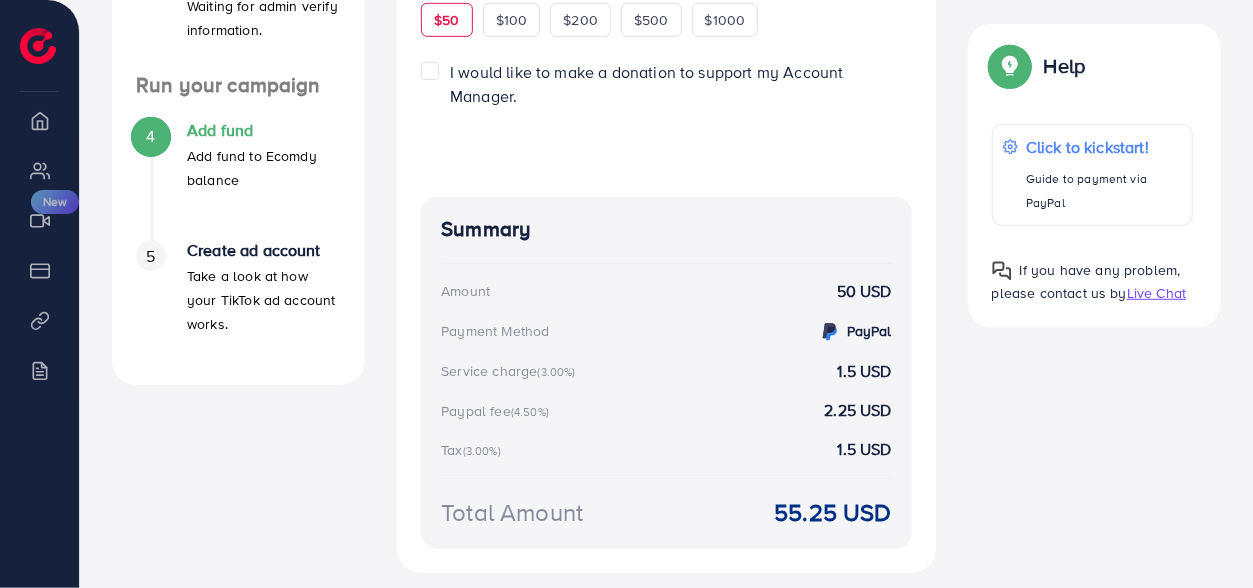 scroll, scrollTop: 0, scrollLeft: 0, axis: both 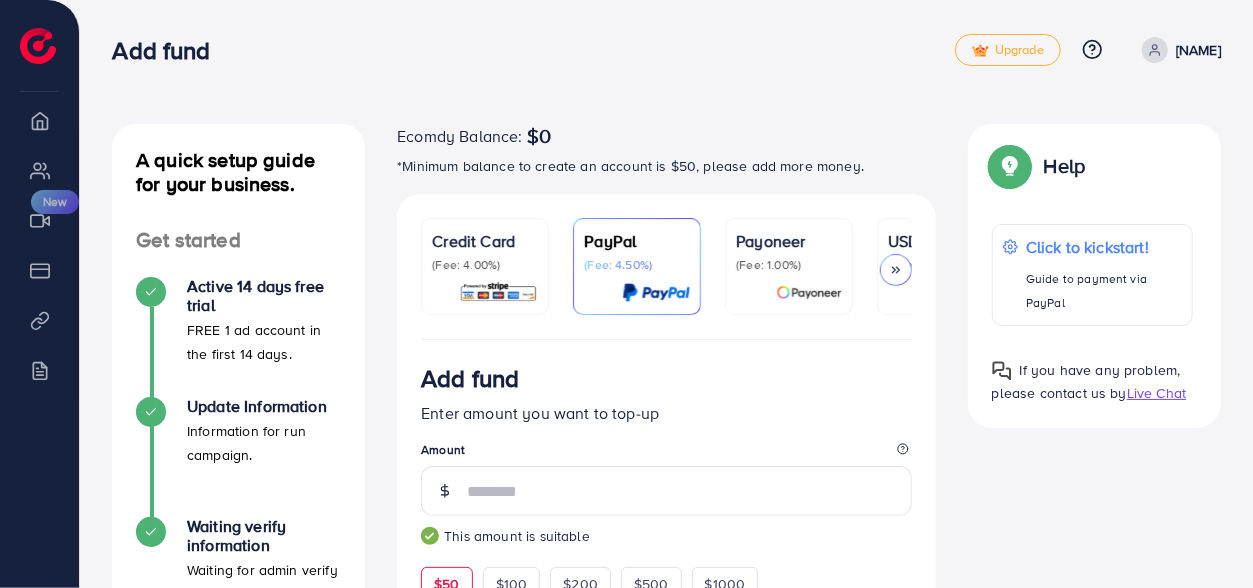 click on "Credit Card" at bounding box center [485, 241] 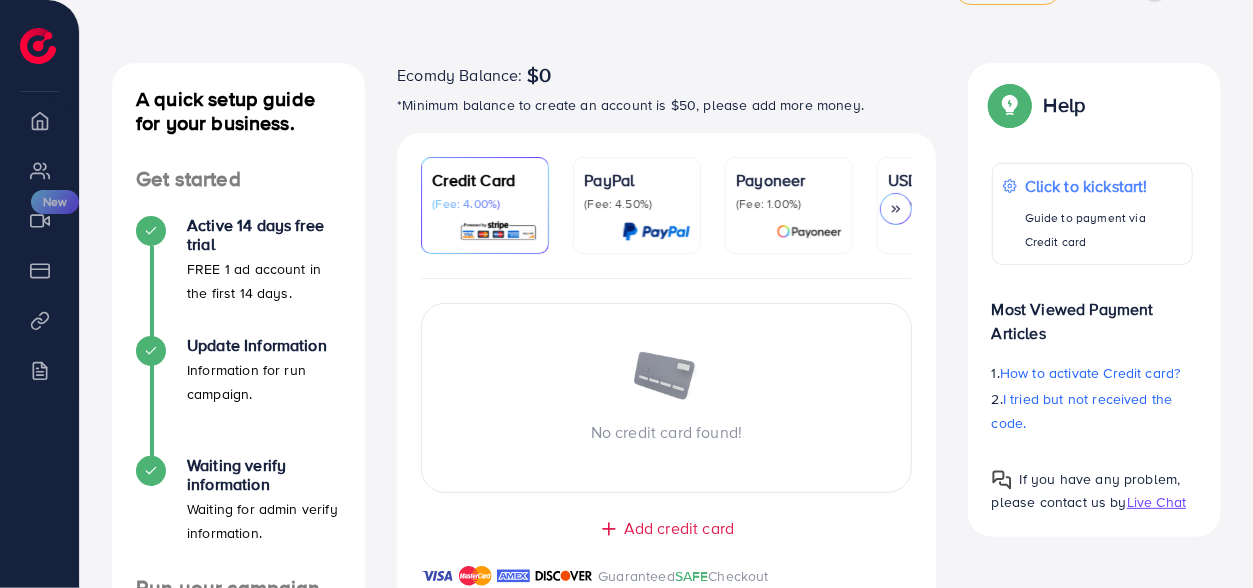 scroll, scrollTop: 60, scrollLeft: 0, axis: vertical 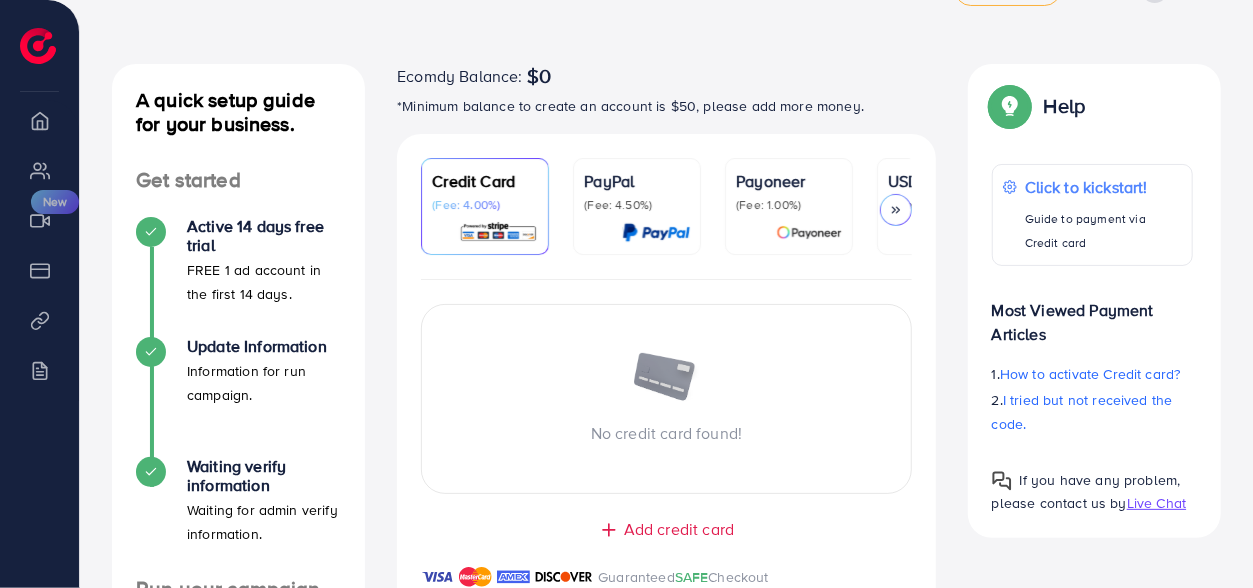 drag, startPoint x: 730, startPoint y: 139, endPoint x: 796, endPoint y: 134, distance: 66.189125 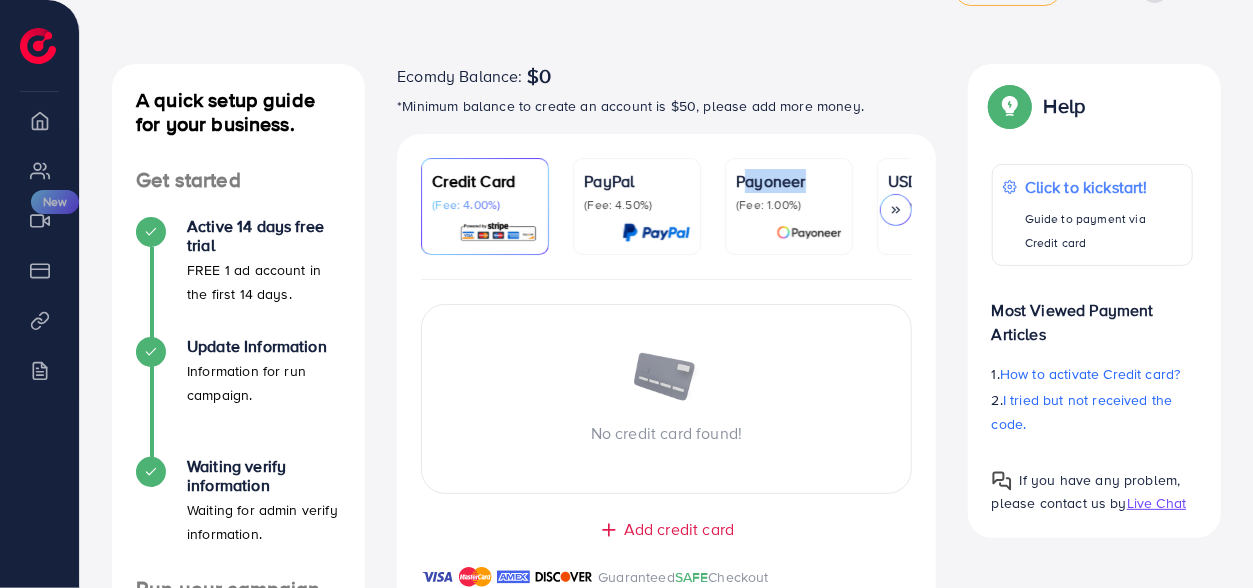 click on "USDT   (Fee: 0.00%)" at bounding box center [941, 206] 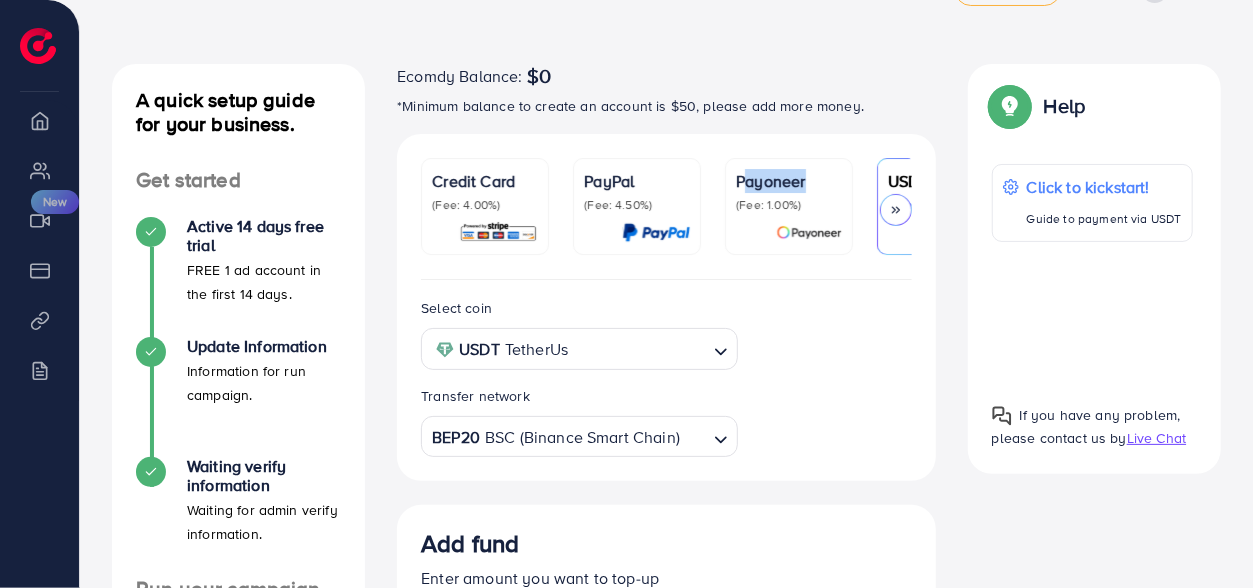 click on "USDT   (Fee: 0.00%)" at bounding box center (941, 206) 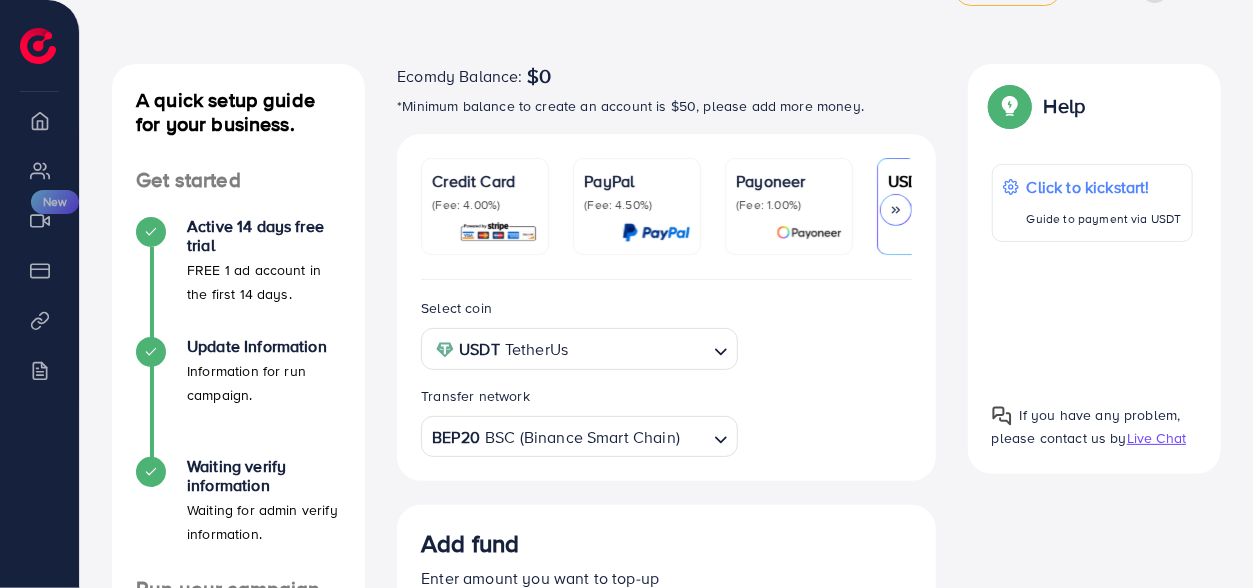 click at bounding box center (896, 210) 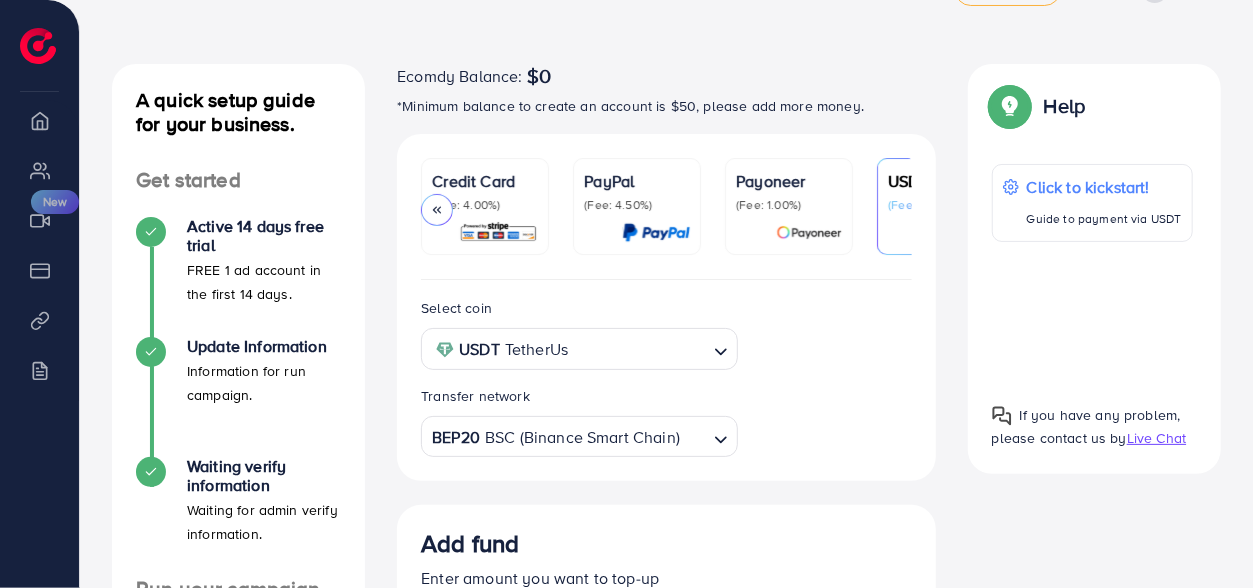 scroll, scrollTop: 0, scrollLeft: 245, axis: horizontal 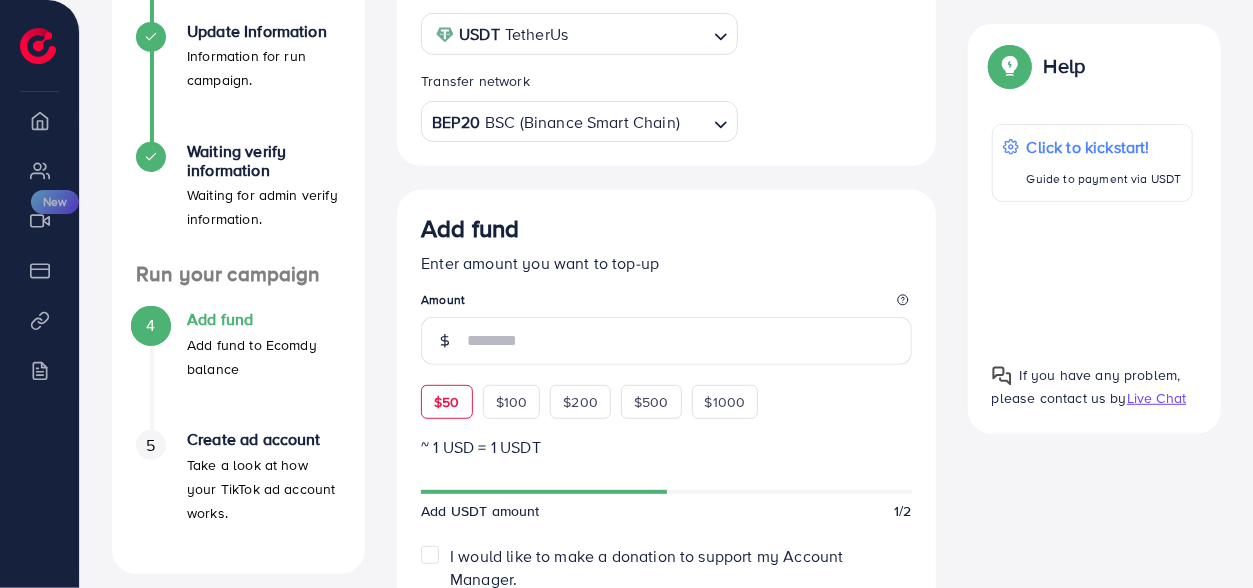 click on "$50" at bounding box center [446, 402] 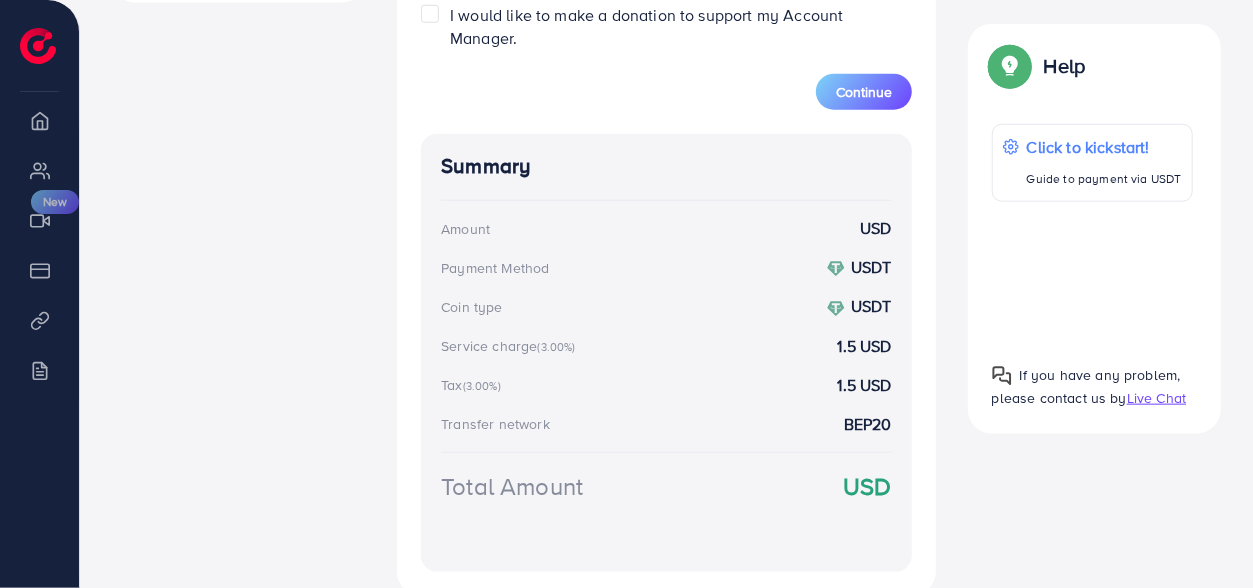 scroll, scrollTop: 931, scrollLeft: 0, axis: vertical 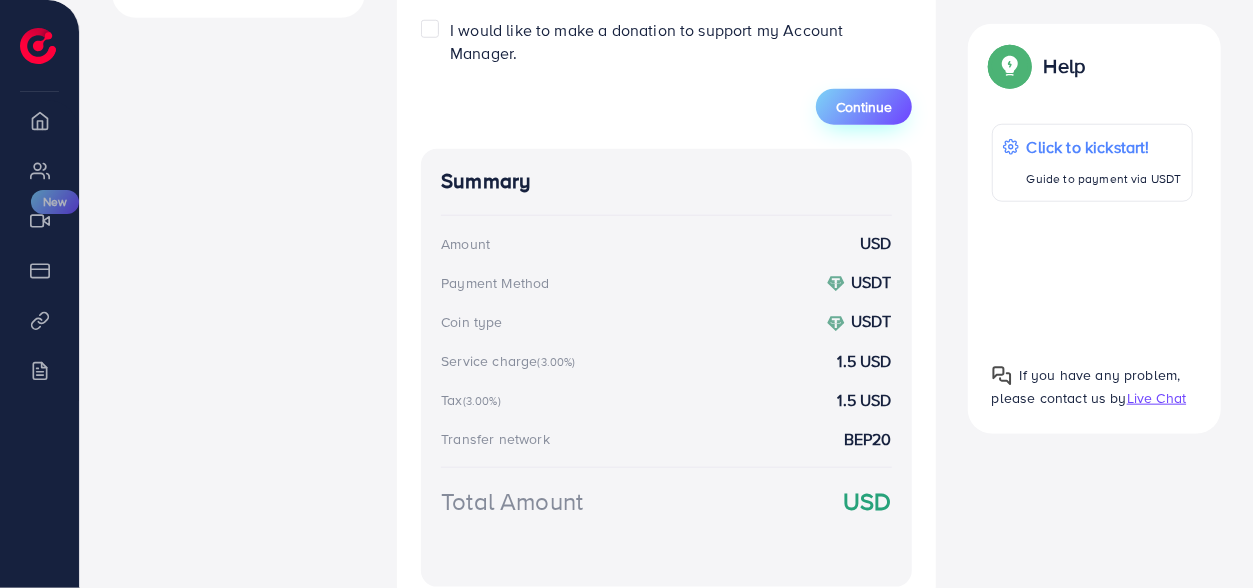 click on "Continue" at bounding box center (864, 107) 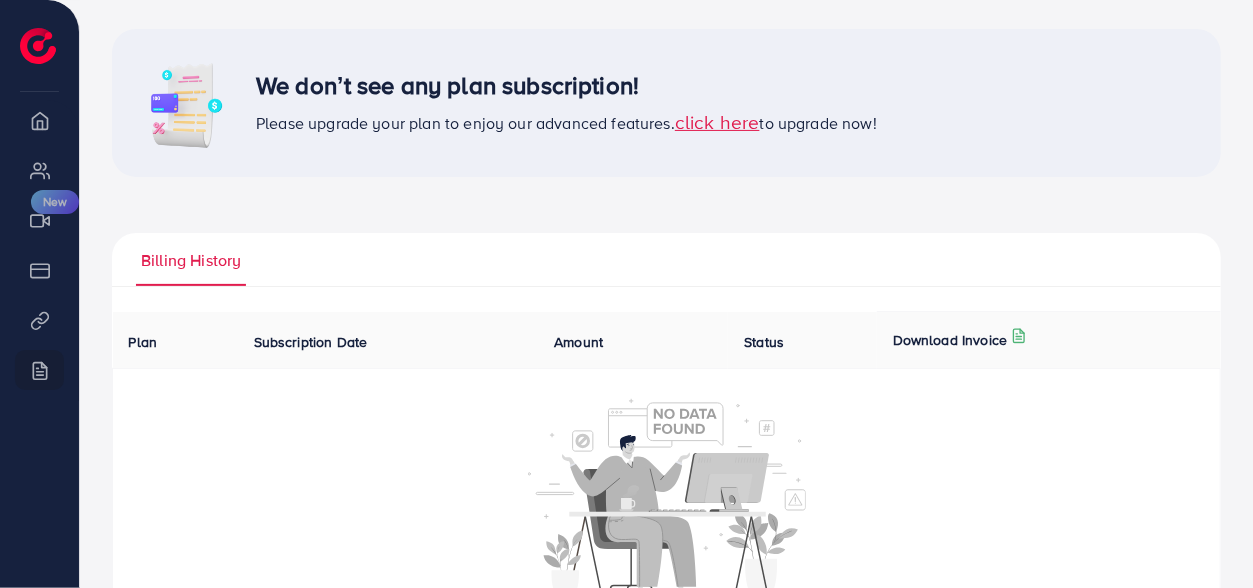 scroll, scrollTop: 232, scrollLeft: 0, axis: vertical 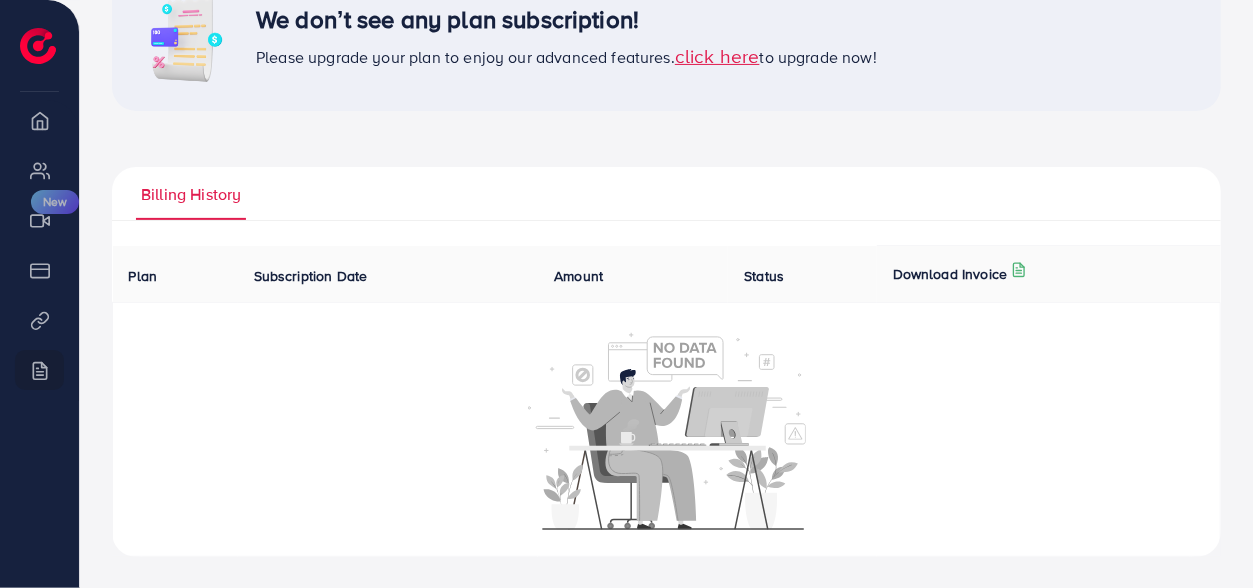 click on "click here" at bounding box center (717, 55) 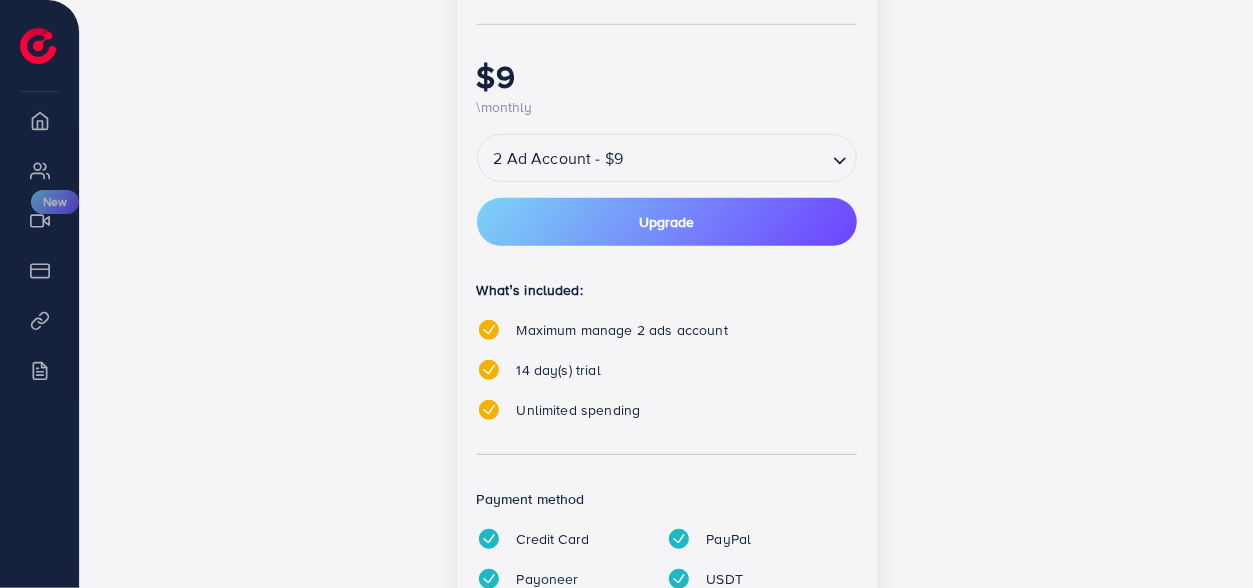 scroll, scrollTop: 512, scrollLeft: 0, axis: vertical 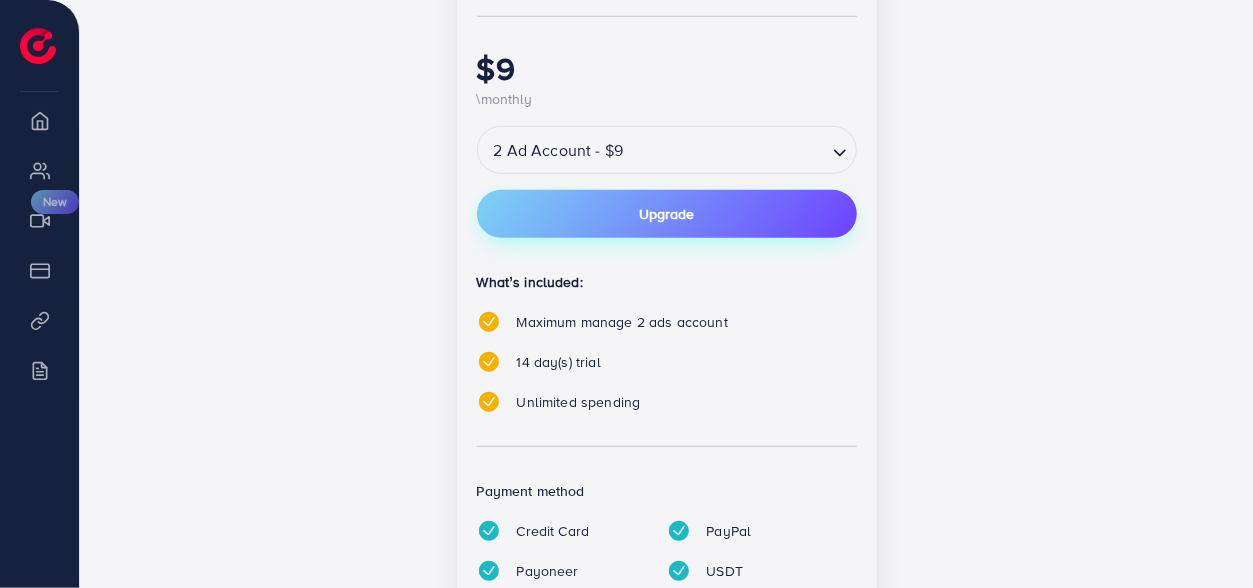 click on "Upgrade" at bounding box center [666, 214] 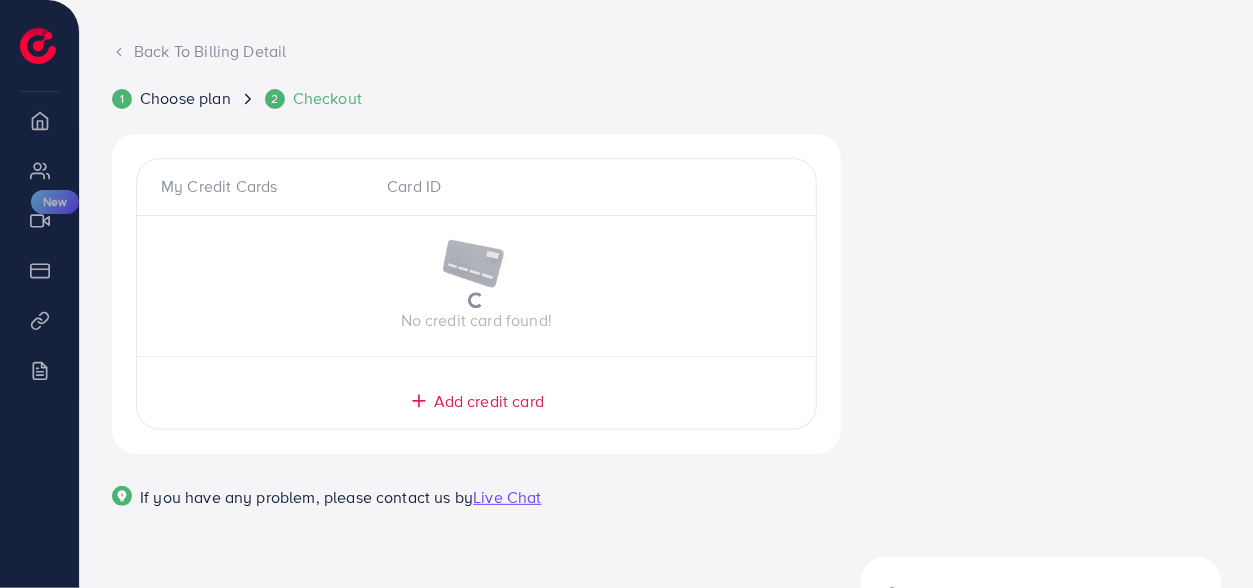 scroll, scrollTop: 139, scrollLeft: 0, axis: vertical 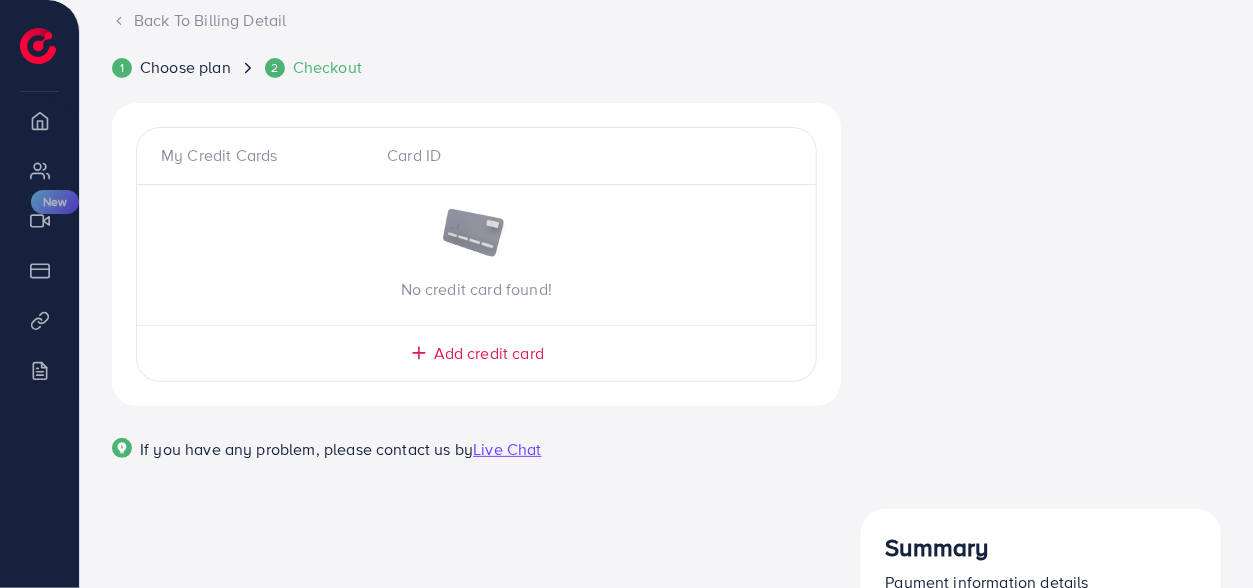 click on "Add credit card" at bounding box center [489, 353] 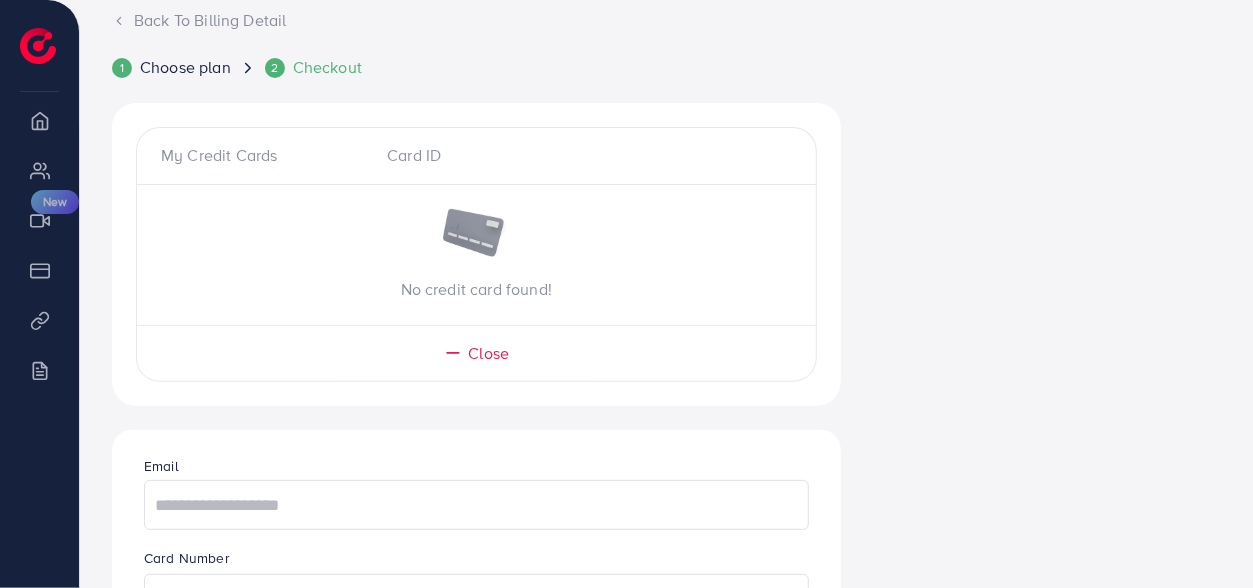 scroll, scrollTop: 512, scrollLeft: 0, axis: vertical 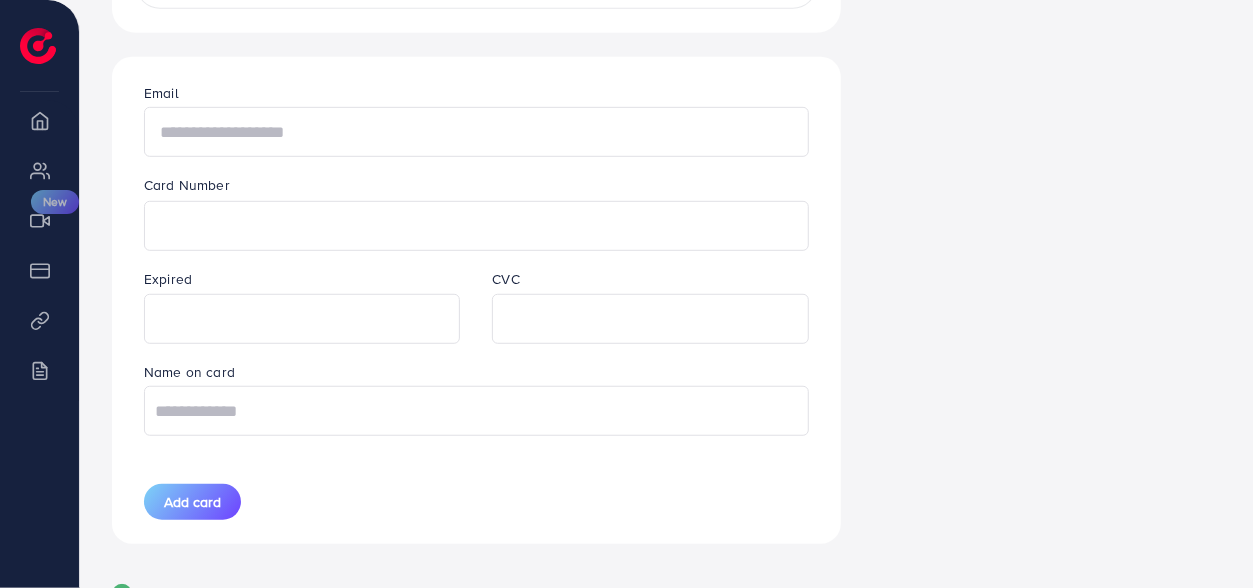 click at bounding box center [476, 132] 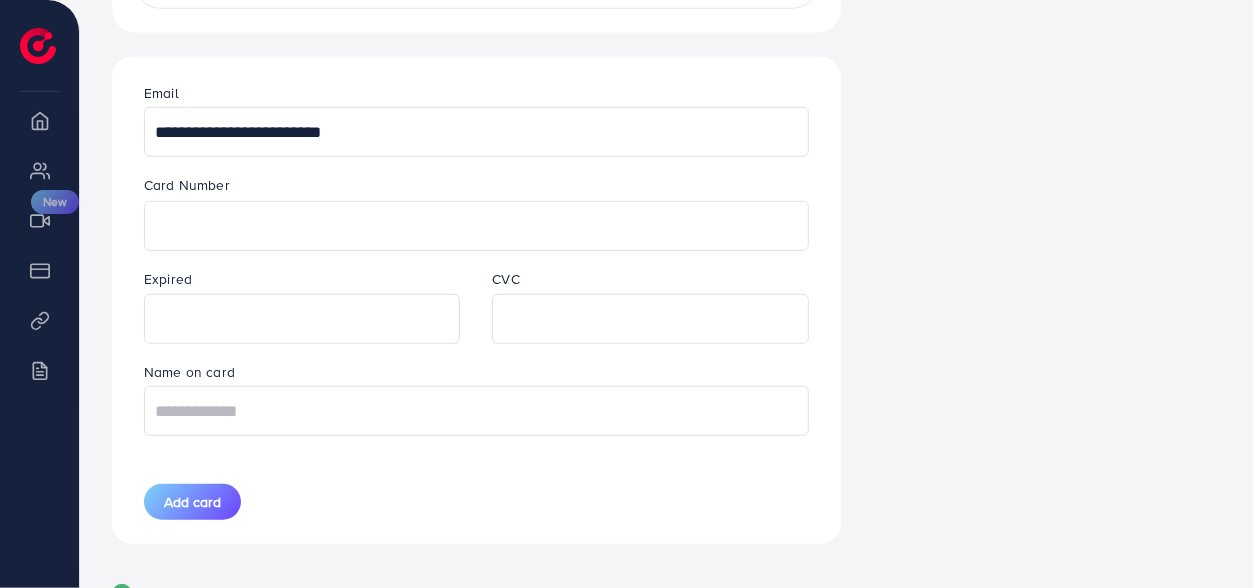type on "**********" 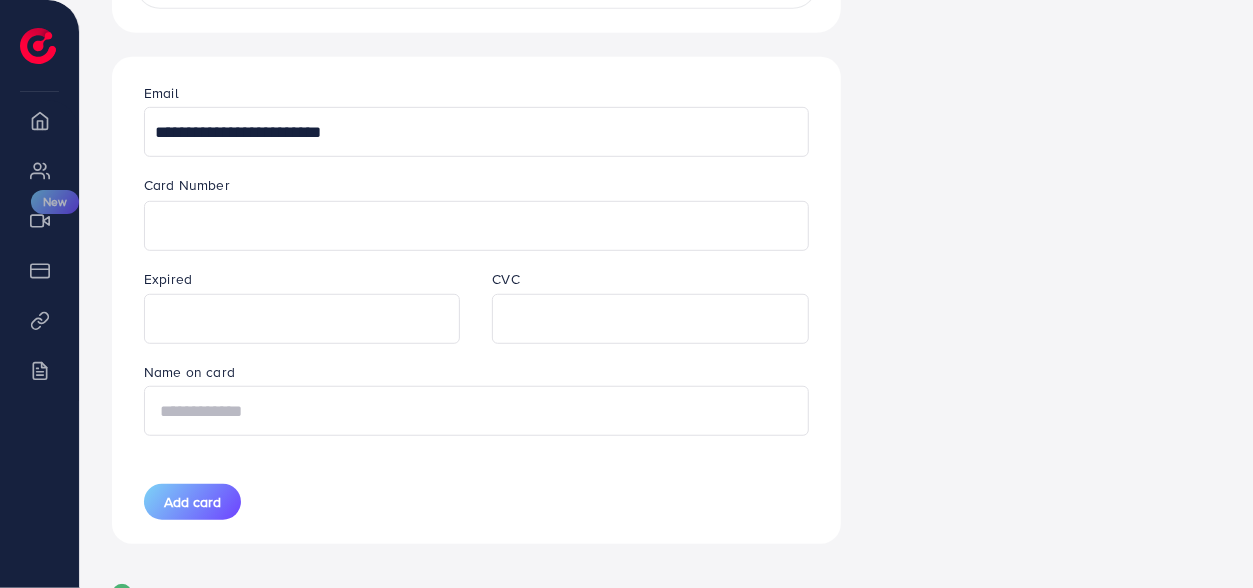 click at bounding box center (476, 411) 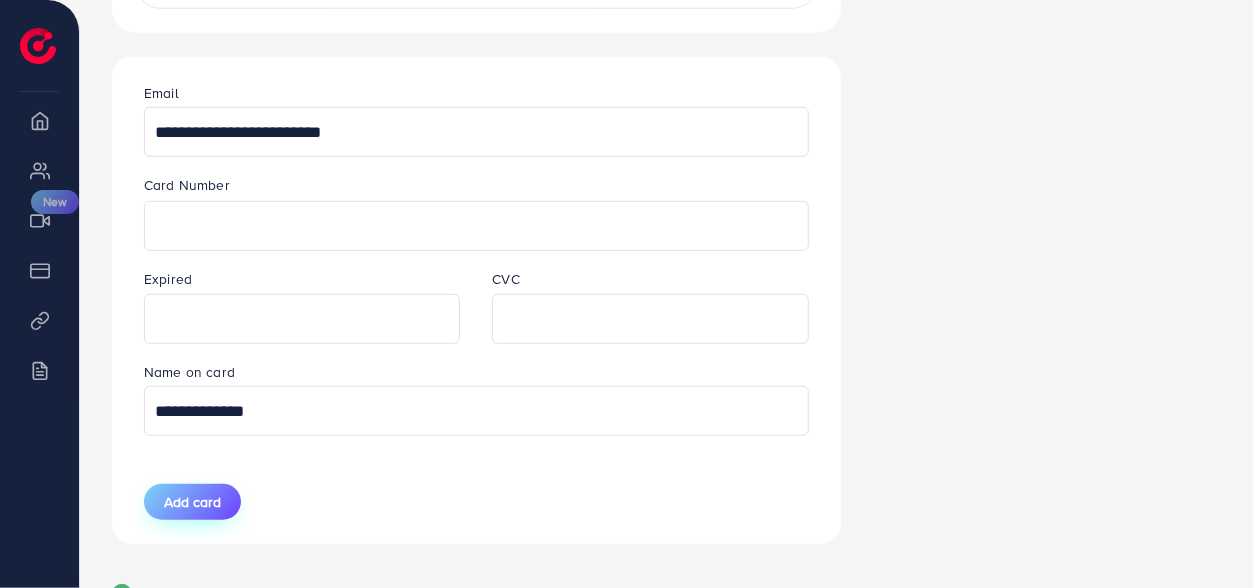 type on "**********" 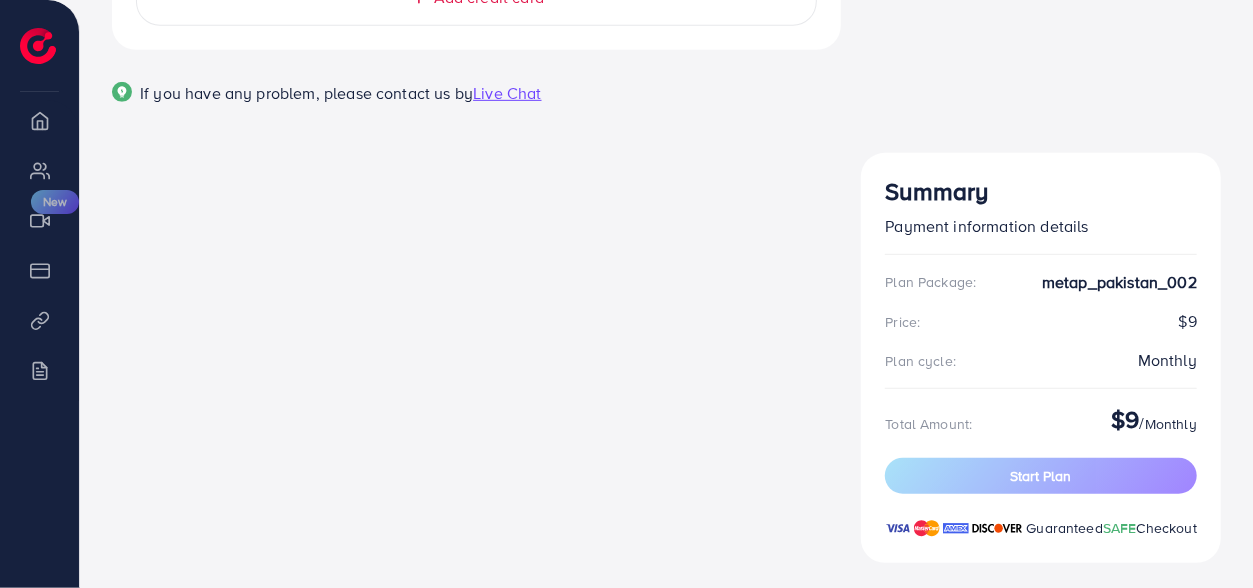 scroll, scrollTop: 139, scrollLeft: 0, axis: vertical 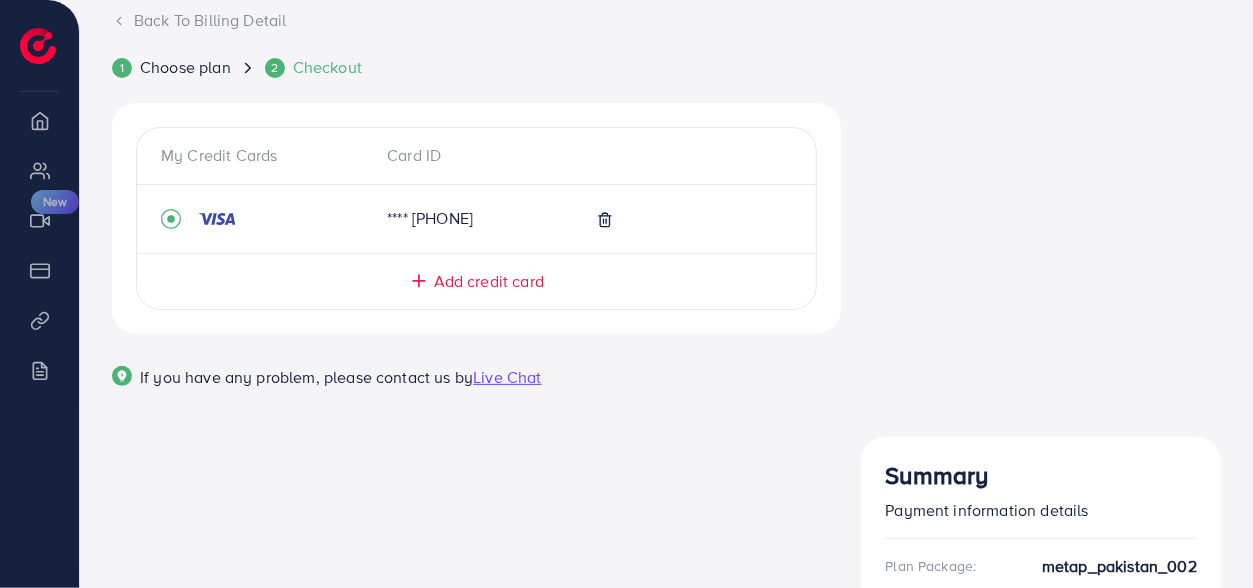 click on "Start Plan" at bounding box center [1041, 760] 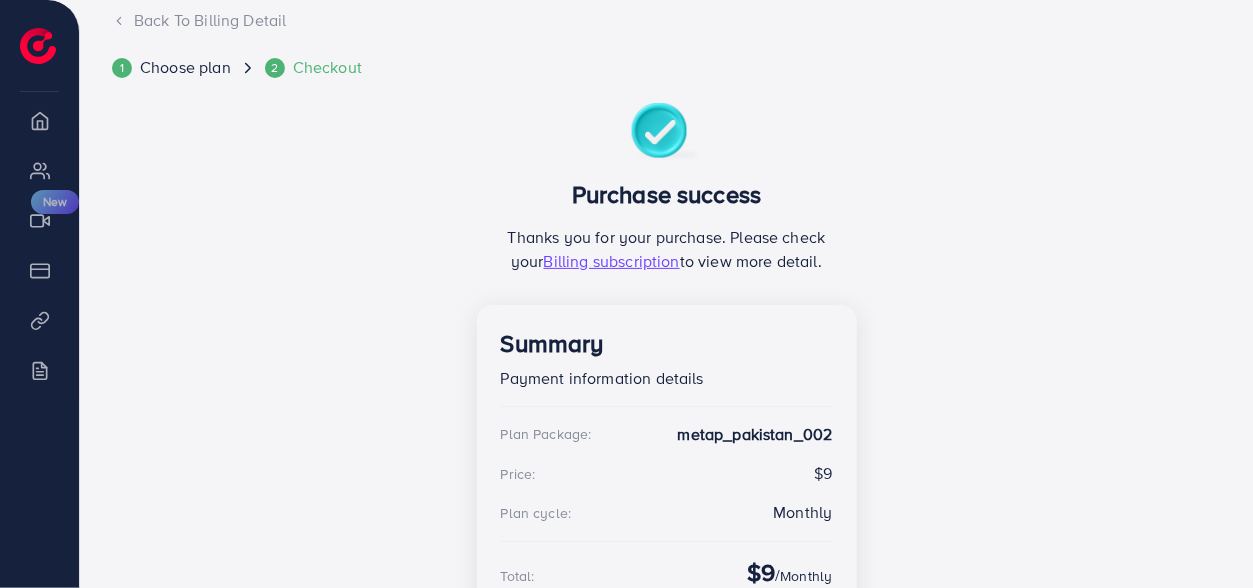 scroll, scrollTop: 316, scrollLeft: 0, axis: vertical 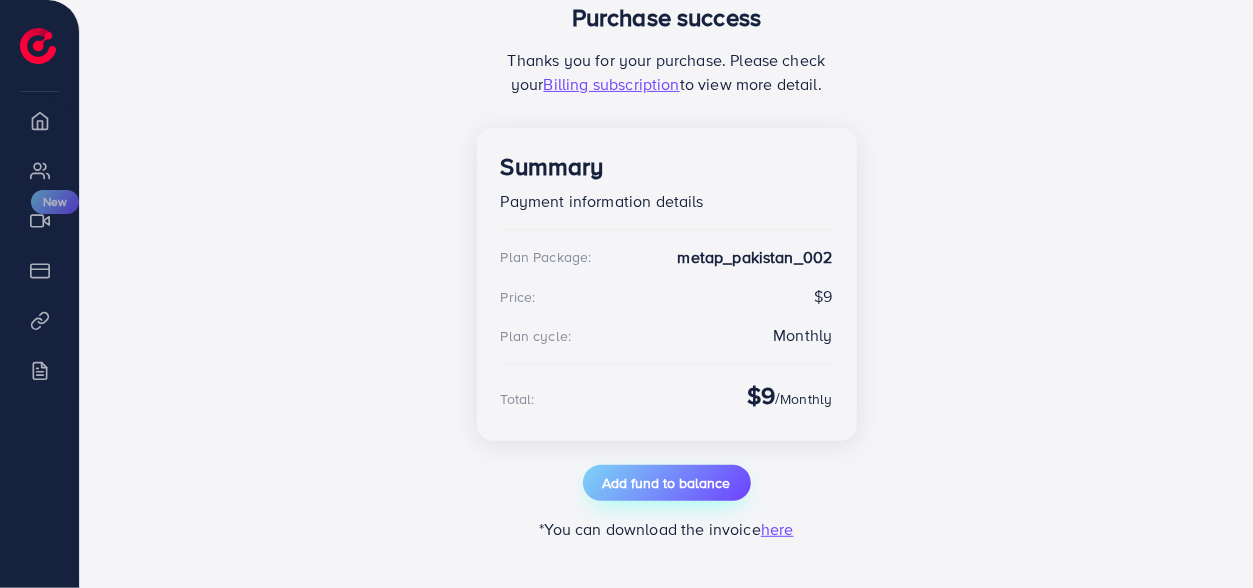 click on "Add fund to balance" at bounding box center (667, 483) 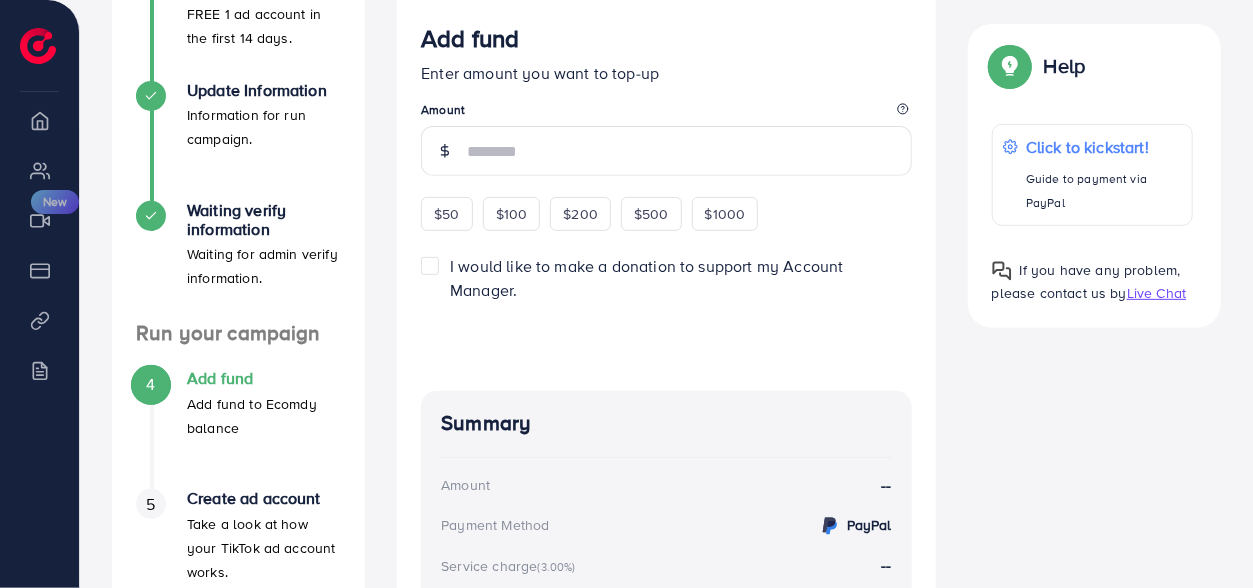 scroll, scrollTop: 0, scrollLeft: 0, axis: both 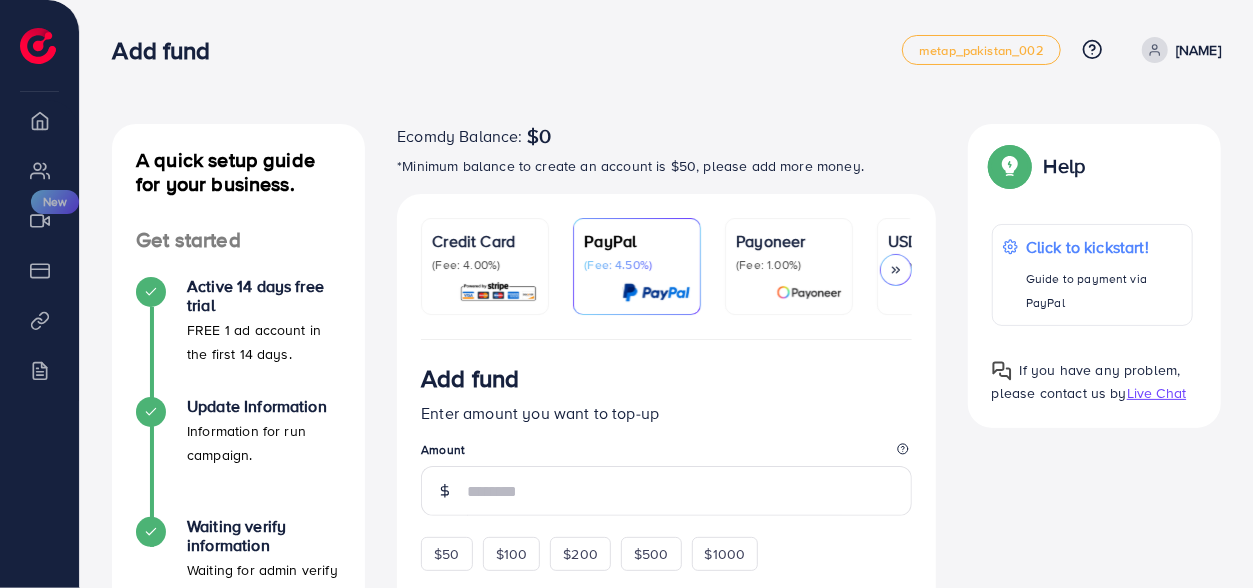 click on "USDT" at bounding box center [941, 241] 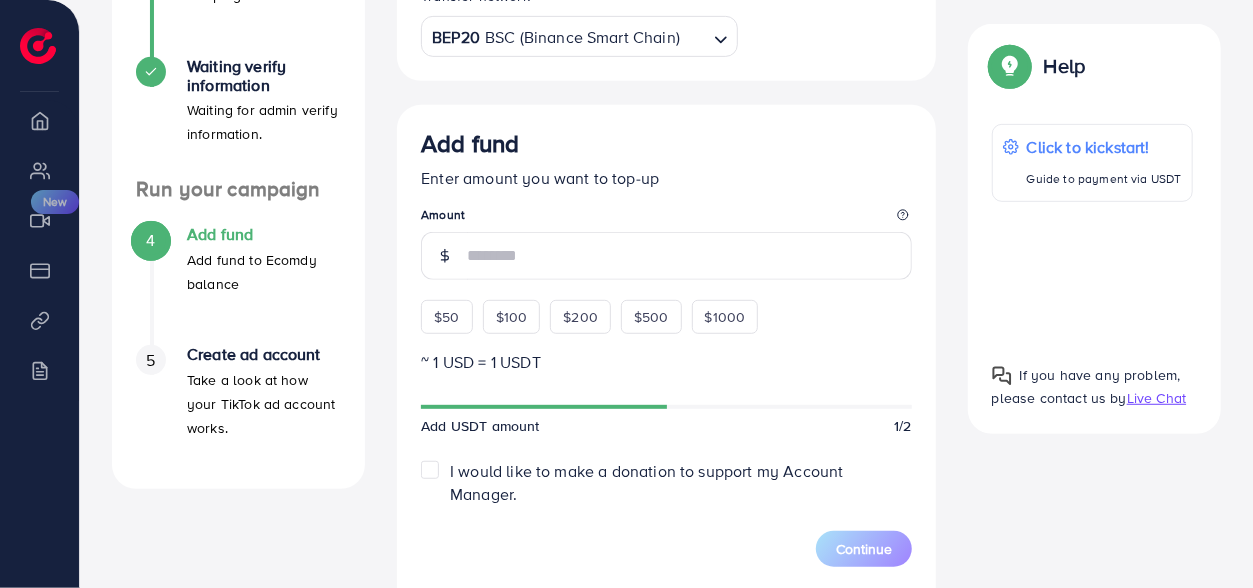 scroll, scrollTop: 469, scrollLeft: 0, axis: vertical 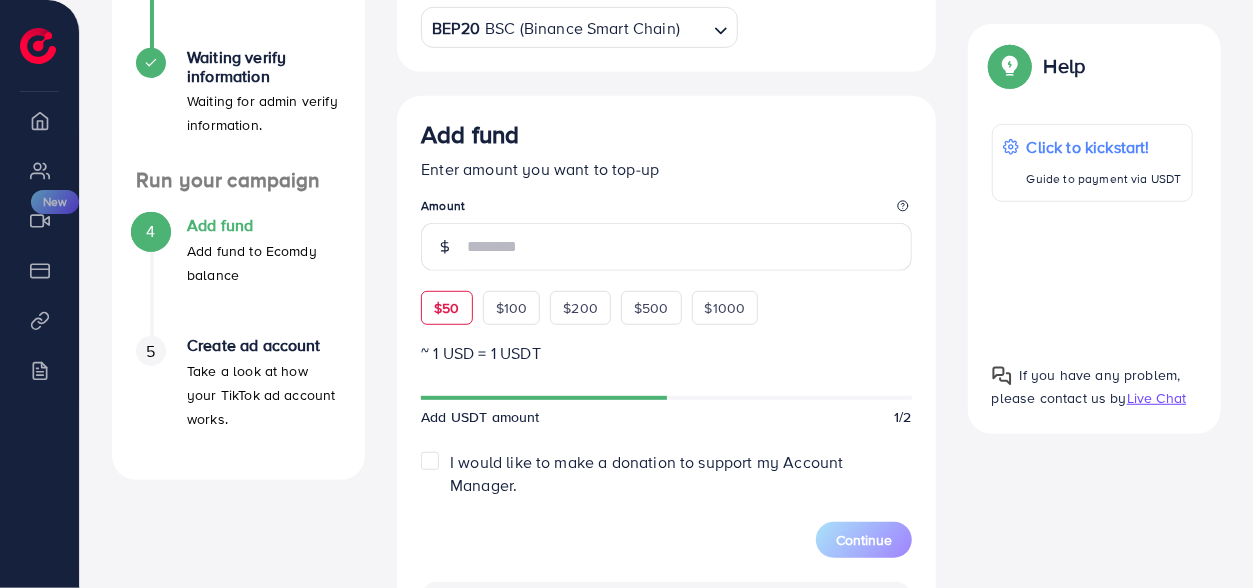 click on "$50" at bounding box center [446, 308] 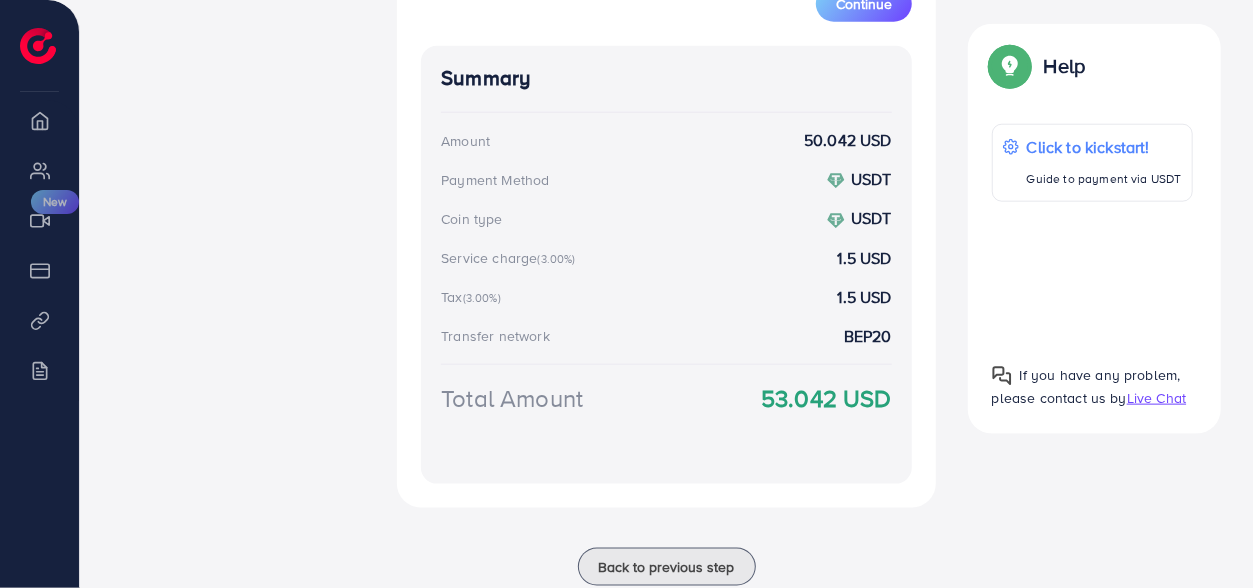scroll, scrollTop: 1036, scrollLeft: 0, axis: vertical 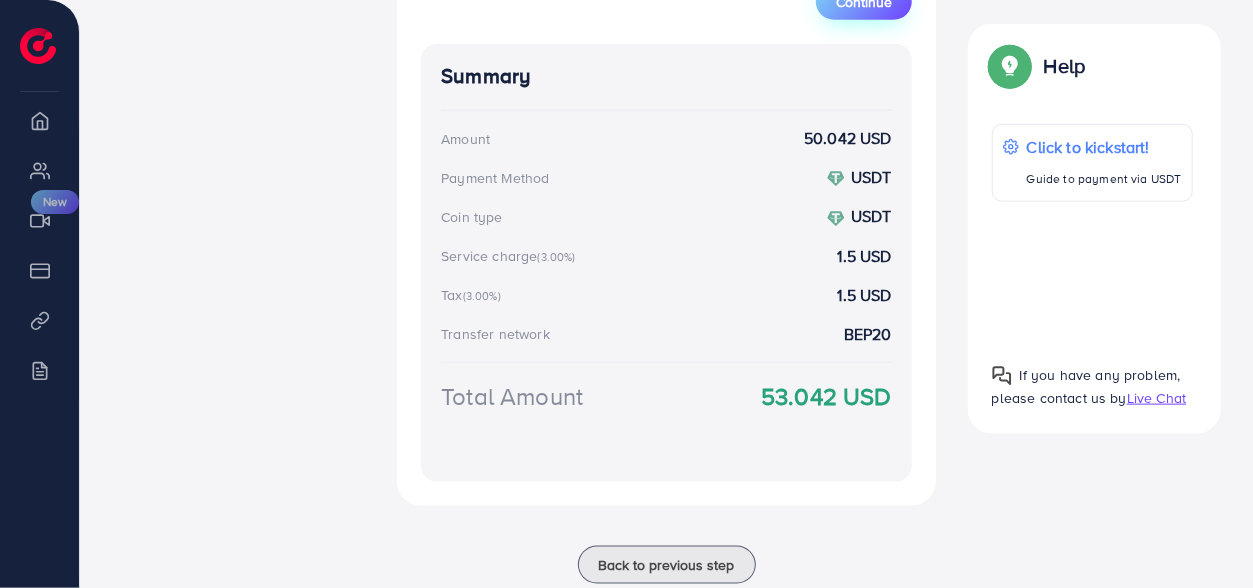 click on "Continue" at bounding box center [864, 2] 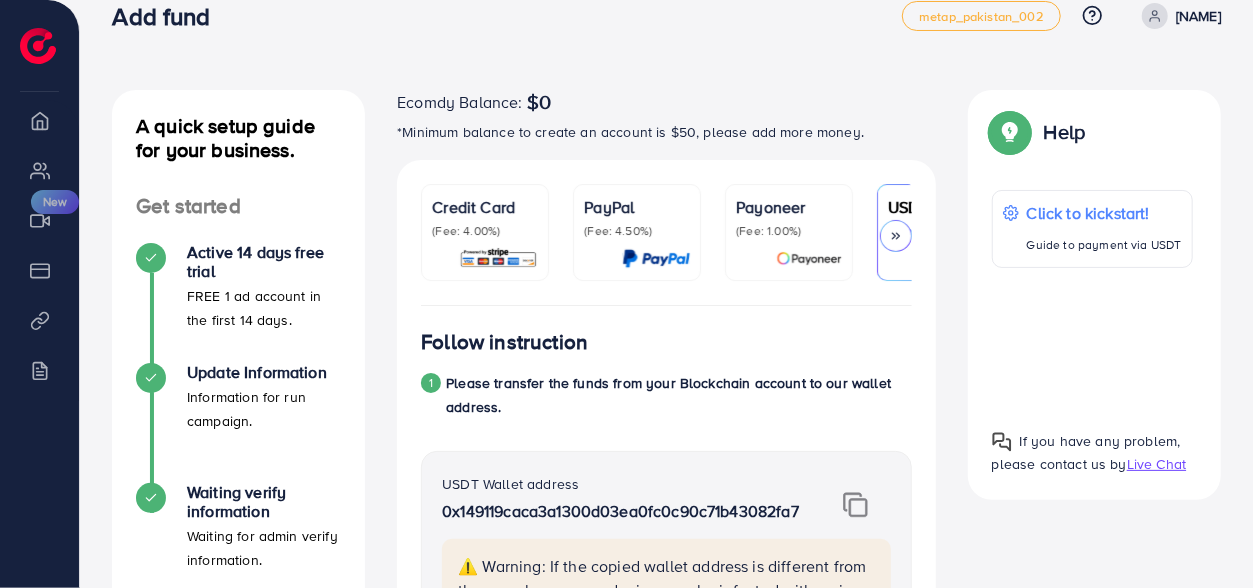 scroll, scrollTop: 0, scrollLeft: 0, axis: both 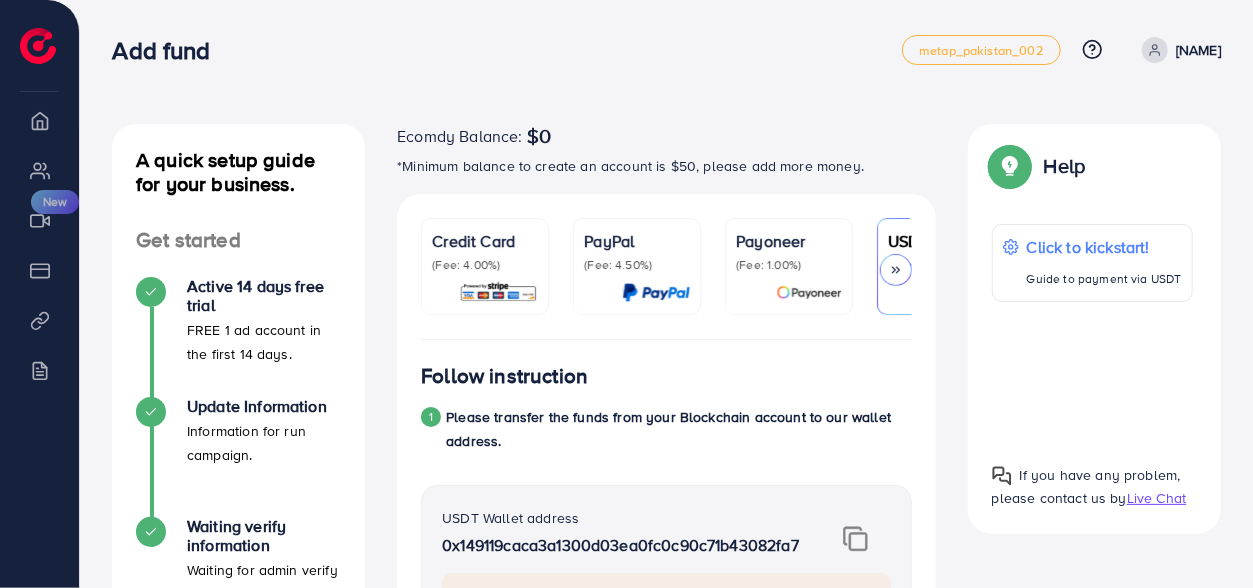 click at bounding box center (855, 539) 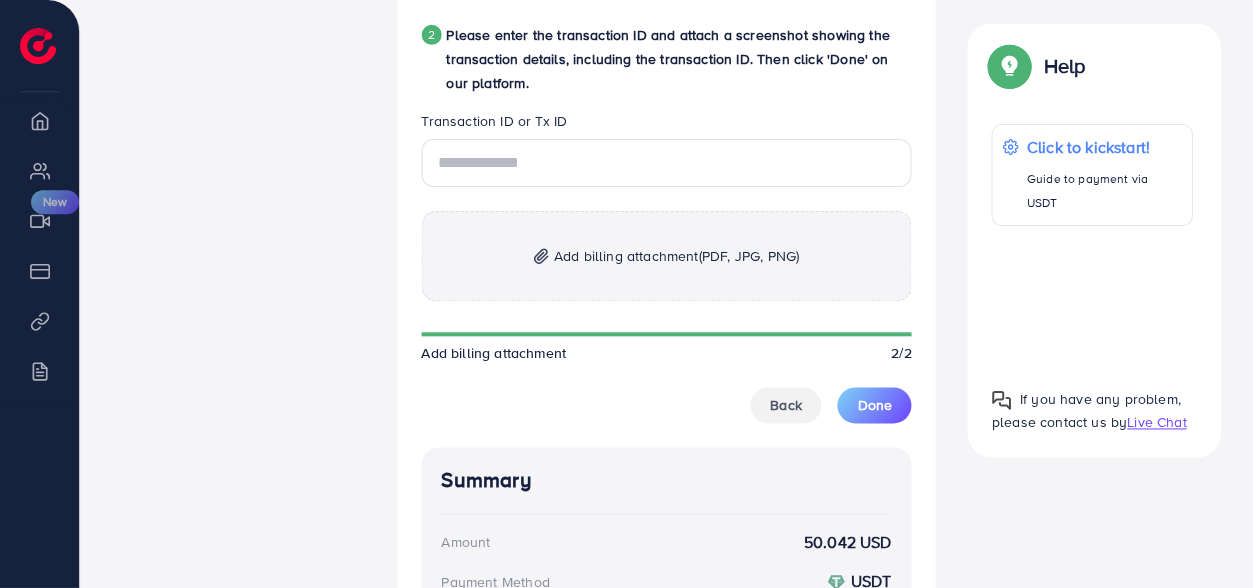 scroll, scrollTop: 1103, scrollLeft: 0, axis: vertical 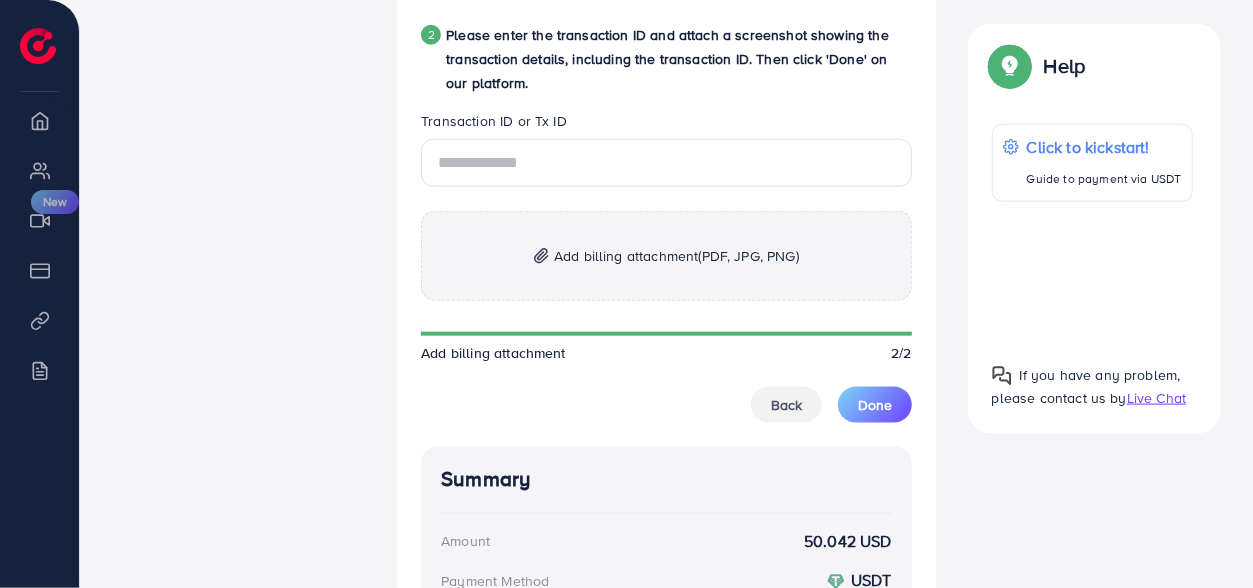 click on "Transaction ID or Tx ID Add billing attachment (PDF, JPG, PNG) Add billing attachment 2/2 Back Done Summary Amount 50.042 USD Payment Method USDT Coin type USDT Service charge (3.00%) 1.5 USD Tax (3.00%) 1.5 USD Transfer network BEP20 Total Amount 53.042 USD" at bounding box center (666, 498) 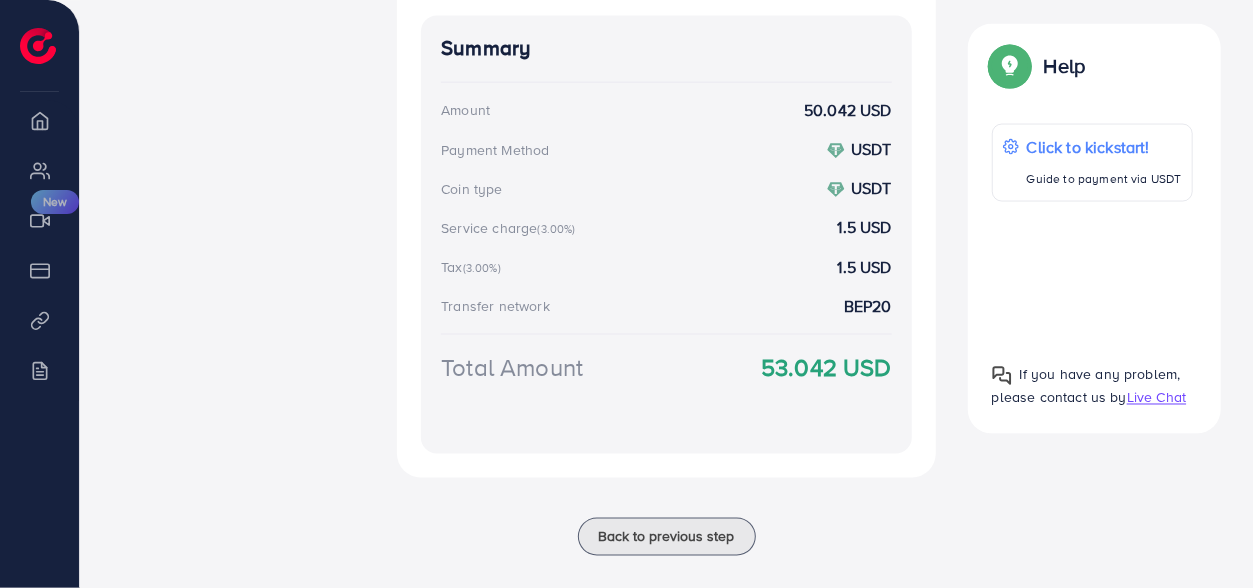 click on "Follow instruction 1 Please transfer the funds from your Blockchain account to our wallet address. USDT Wallet address [ADDRESS] ⚠️ Warning: If the copied wallet address is different from the one shown, your device may be infected with a virus or clipboard malware. Transfer network BEP20 BSC (Binance Smart Chain) Total Amount 53.042 USDT Copy Amount Important notice: Please transfer exactly $53.042 so the transaction can be verified automatically. Pay attention some of following here: Send only USDT to this deposit address. 🔥 Ensure the network is BSC (Binance Smart Chain) 2 Please enter the transaction ID and attach a screenshot showing the transaction details, including the transaction ID. Then click 'Done' on our platform. Transaction ID or Tx ID Add billing attachment (PDF, JPG, PNG) Add billing attachment 2/2 Back Done Summary Amount 50.042 USD Payment Method USDT Coin type USDT Service charge (3.00%)" at bounding box center (666, -358) 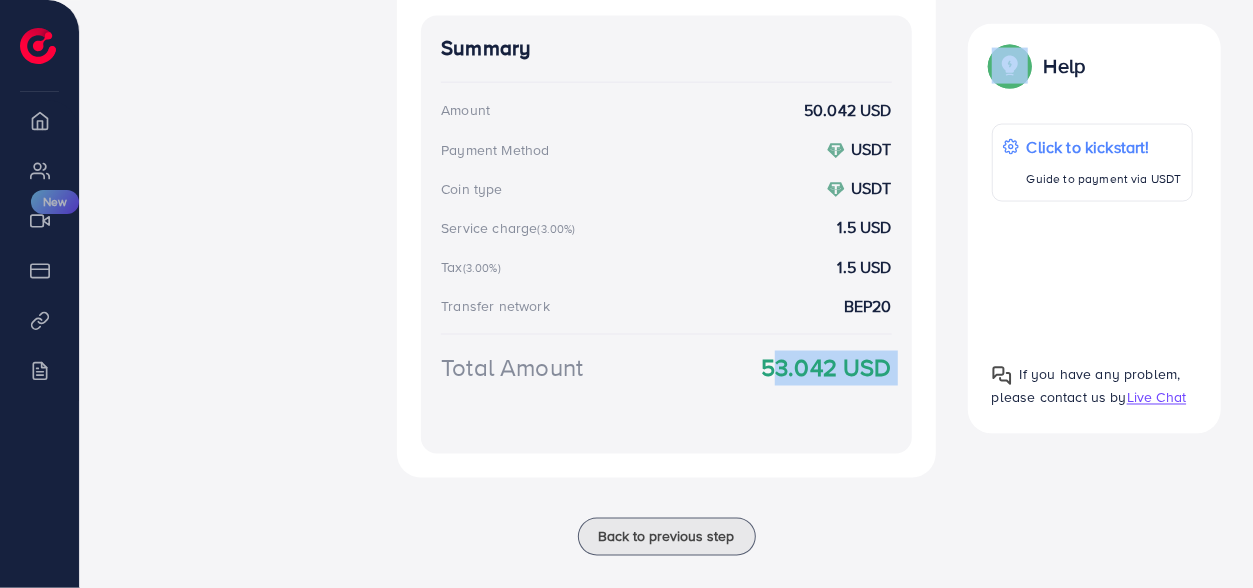 click on "Follow instruction 1 Please transfer the funds from your Blockchain account to our wallet address. USDT Wallet address [ADDRESS] ⚠️ Warning: If the copied wallet address is different from the one shown, your device may be infected with a virus or clipboard malware. Transfer network BEP20 BSC (Binance Smart Chain) Total Amount 53.042 USDT Copy Amount Important notice: Please transfer exactly $53.042 so the transaction can be verified automatically. Pay attention some of following here: Send only USDT to this deposit address. 🔥 Ensure the network is BSC (Binance Smart Chain) 2 Please enter the transaction ID and attach a screenshot showing the transaction details, including the transaction ID. Then click 'Done' on our platform. Transaction ID or Tx ID Add billing attachment (PDF, JPG, PNG) Add billing attachment 2/2 Back Done Summary Amount 50.042 USD Payment Method USDT Coin type USDT Service charge (3.00%)" at bounding box center [666, -358] 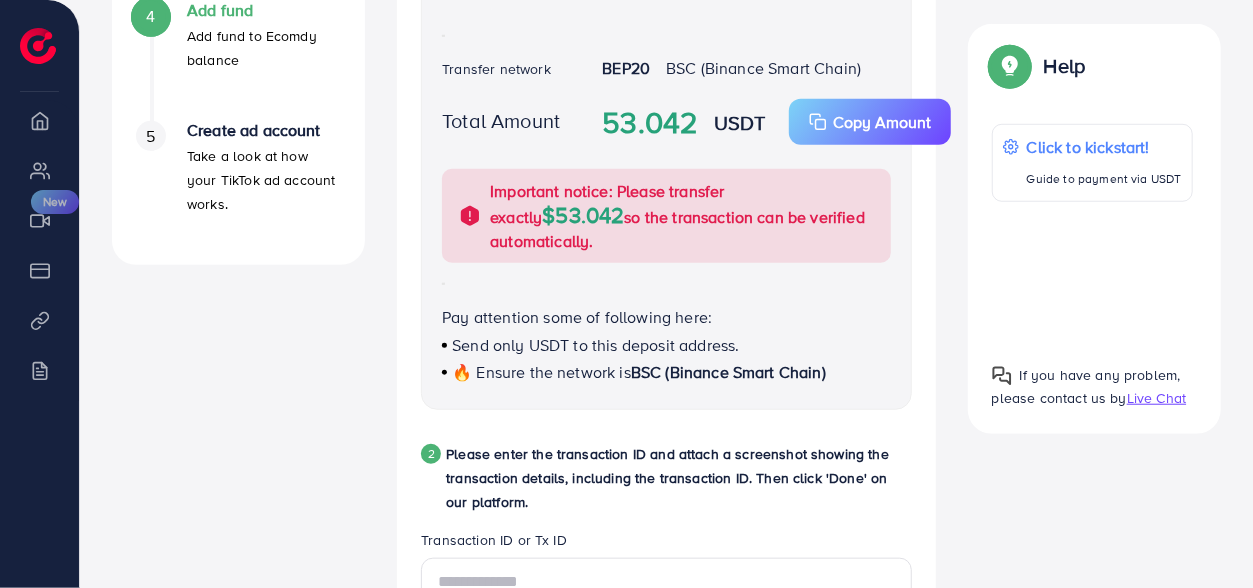 scroll, scrollTop: 462, scrollLeft: 0, axis: vertical 